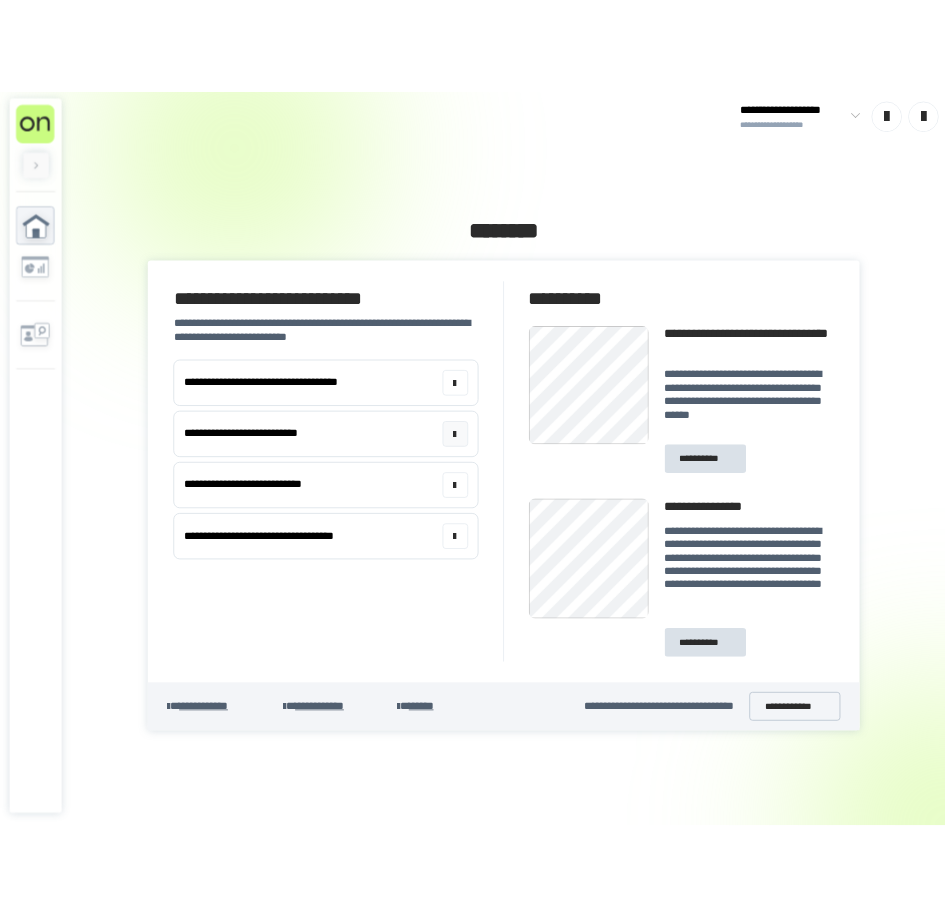 scroll, scrollTop: 0, scrollLeft: 0, axis: both 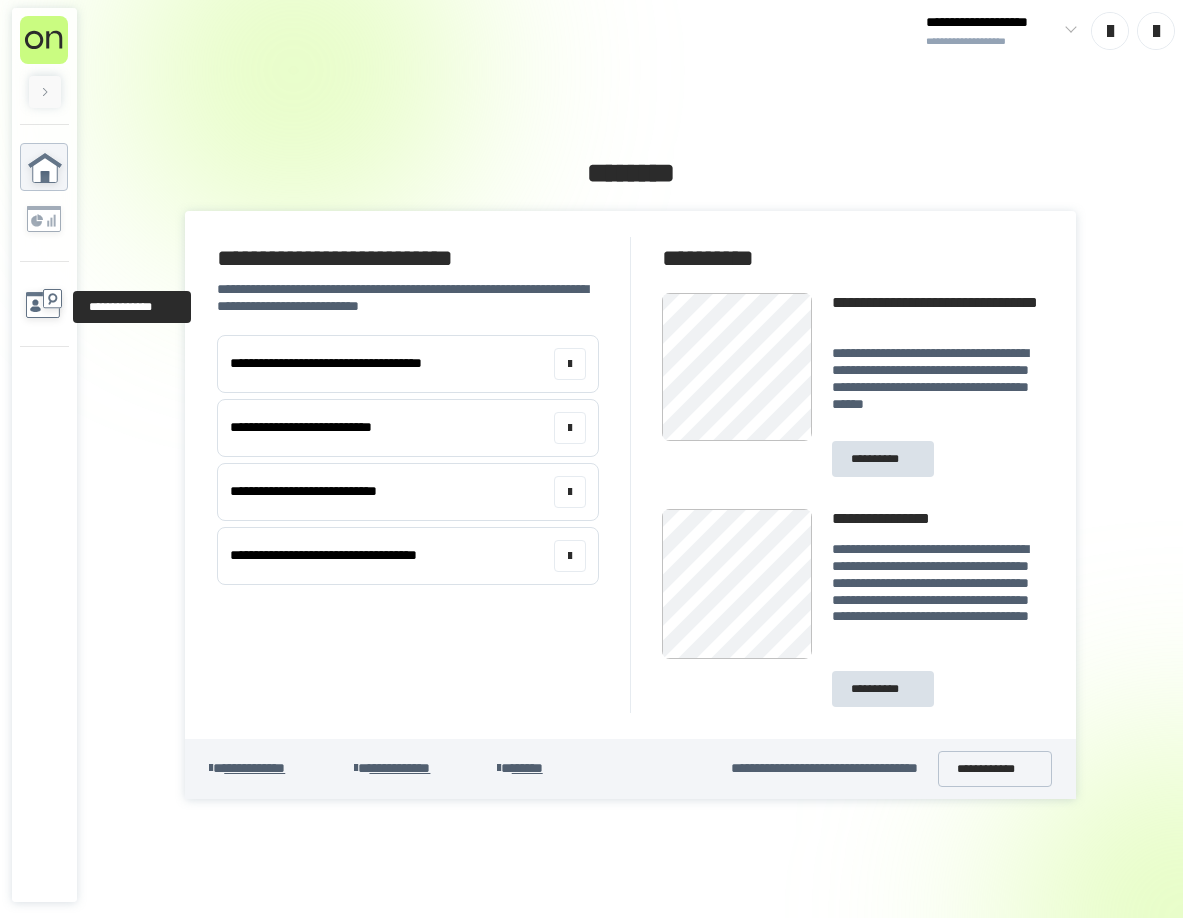 click 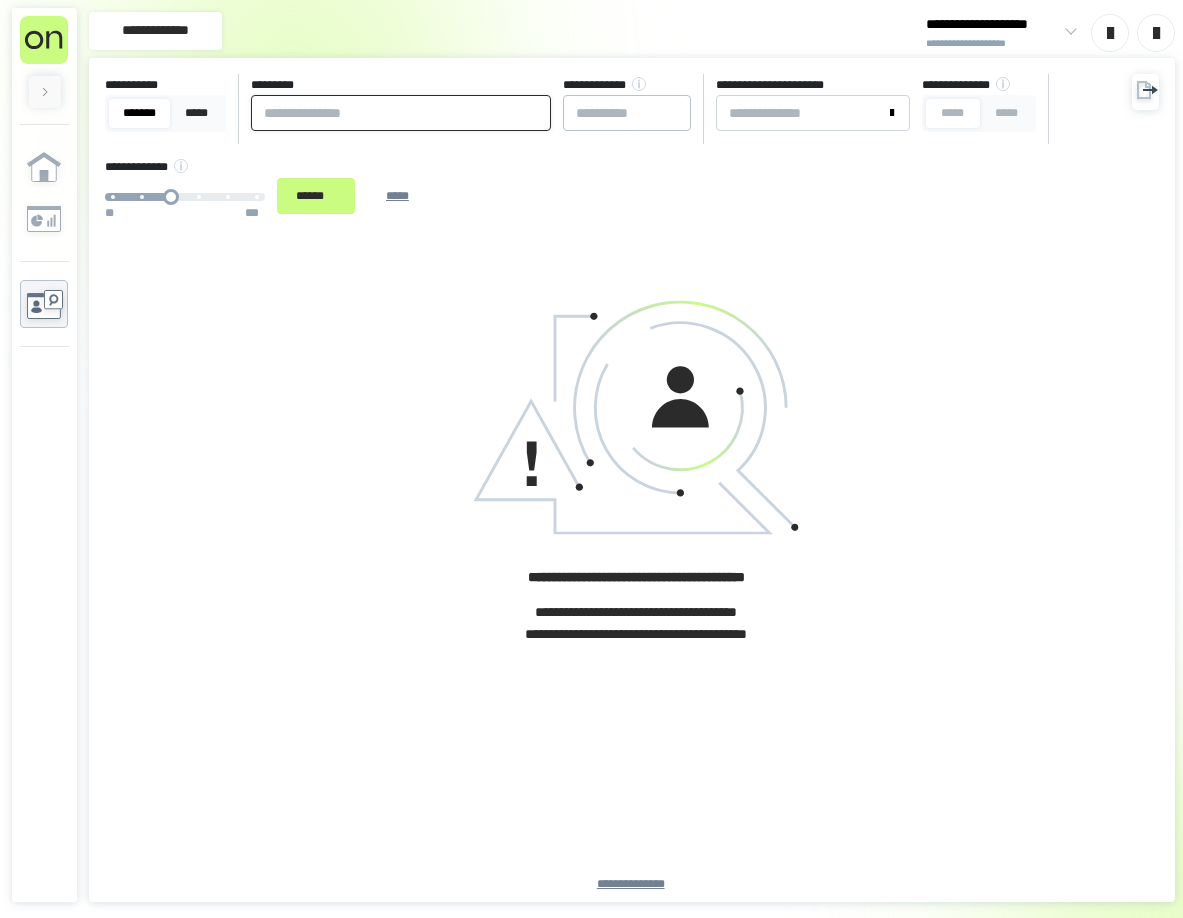 click at bounding box center [401, 113] 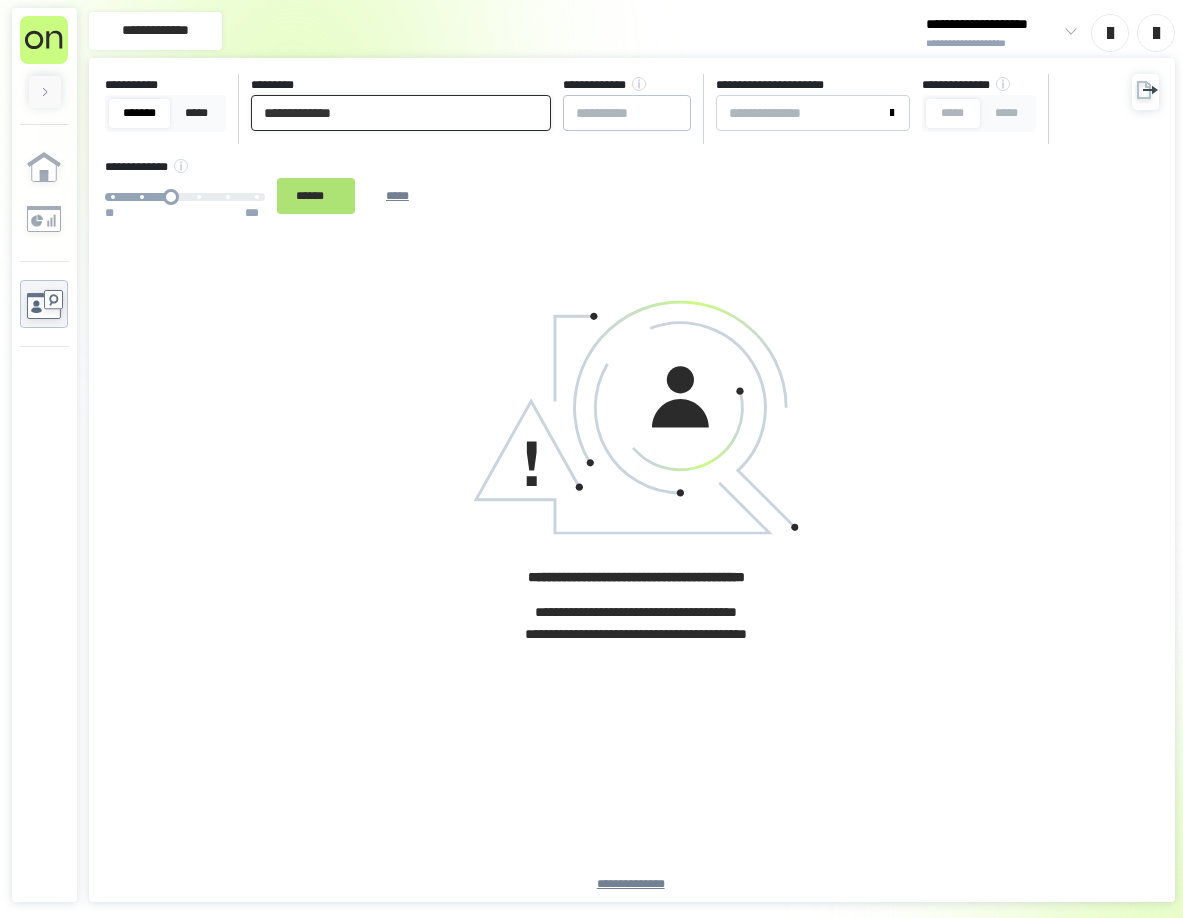 type on "**********" 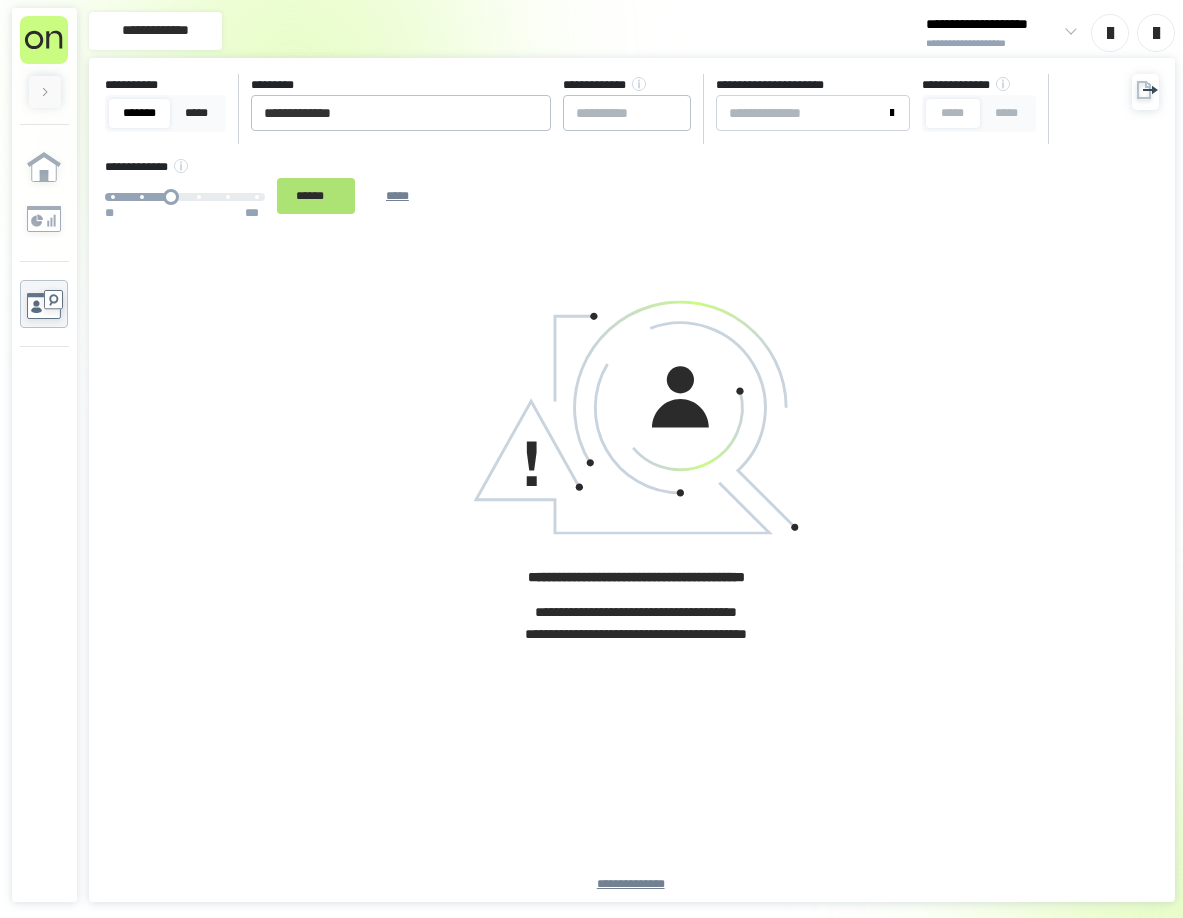 click on "******" at bounding box center (316, 196) 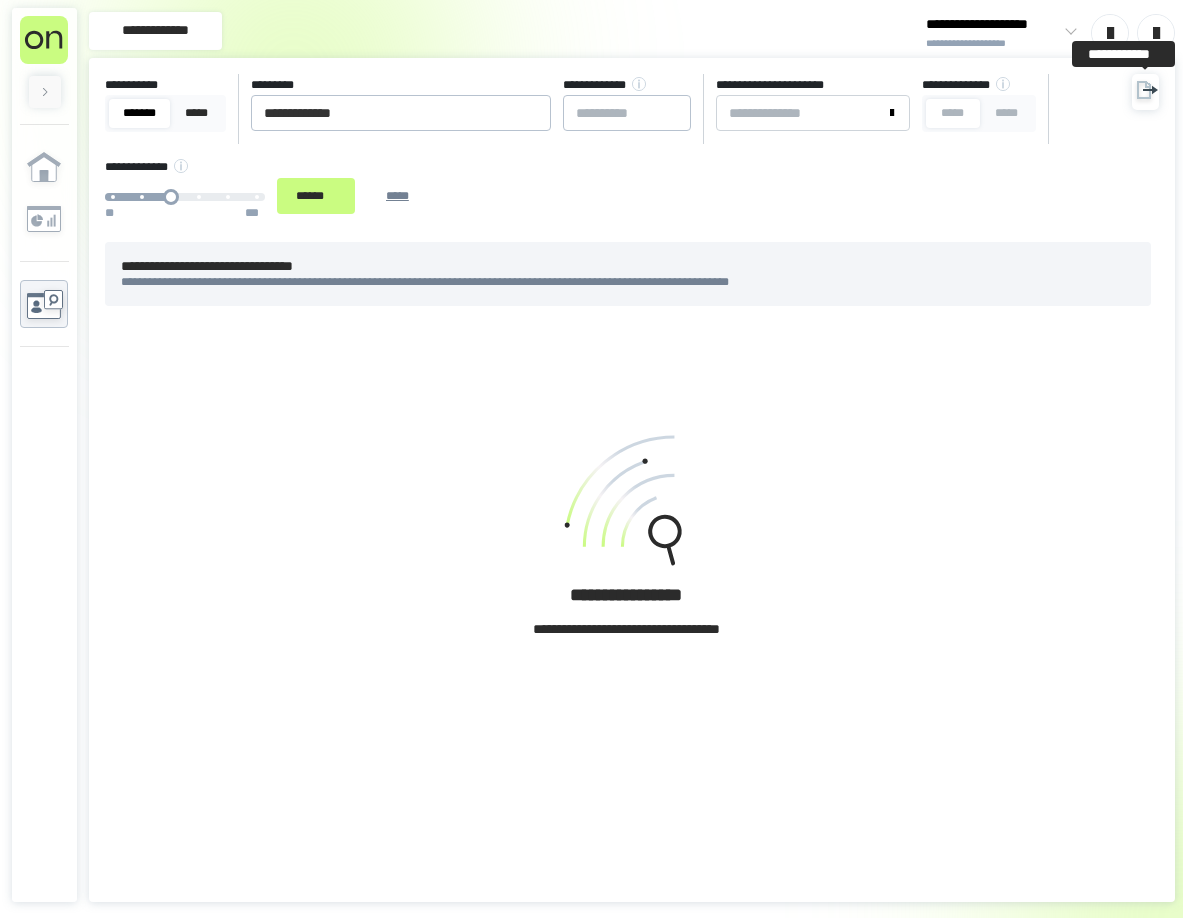click 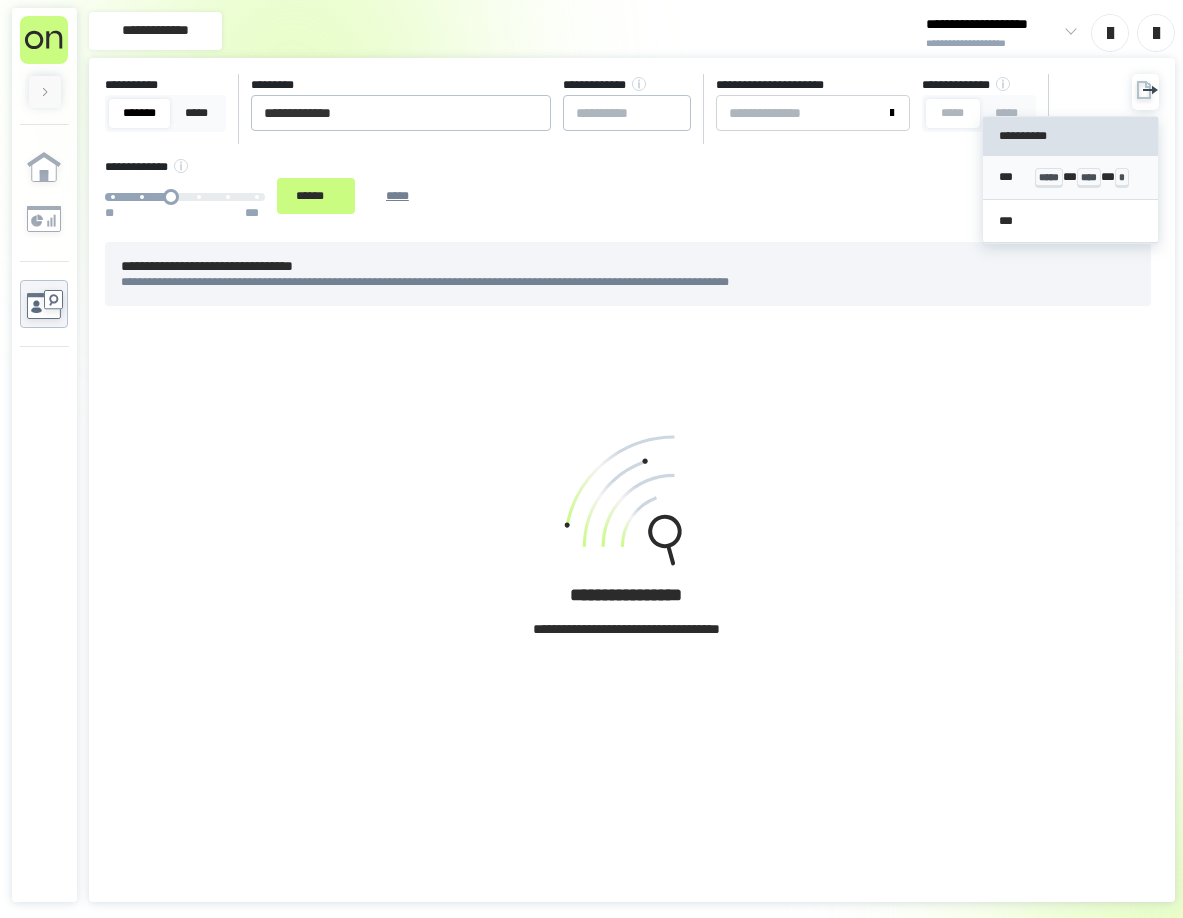 click on "*** ***** * **** *   *" at bounding box center (1070, 177) 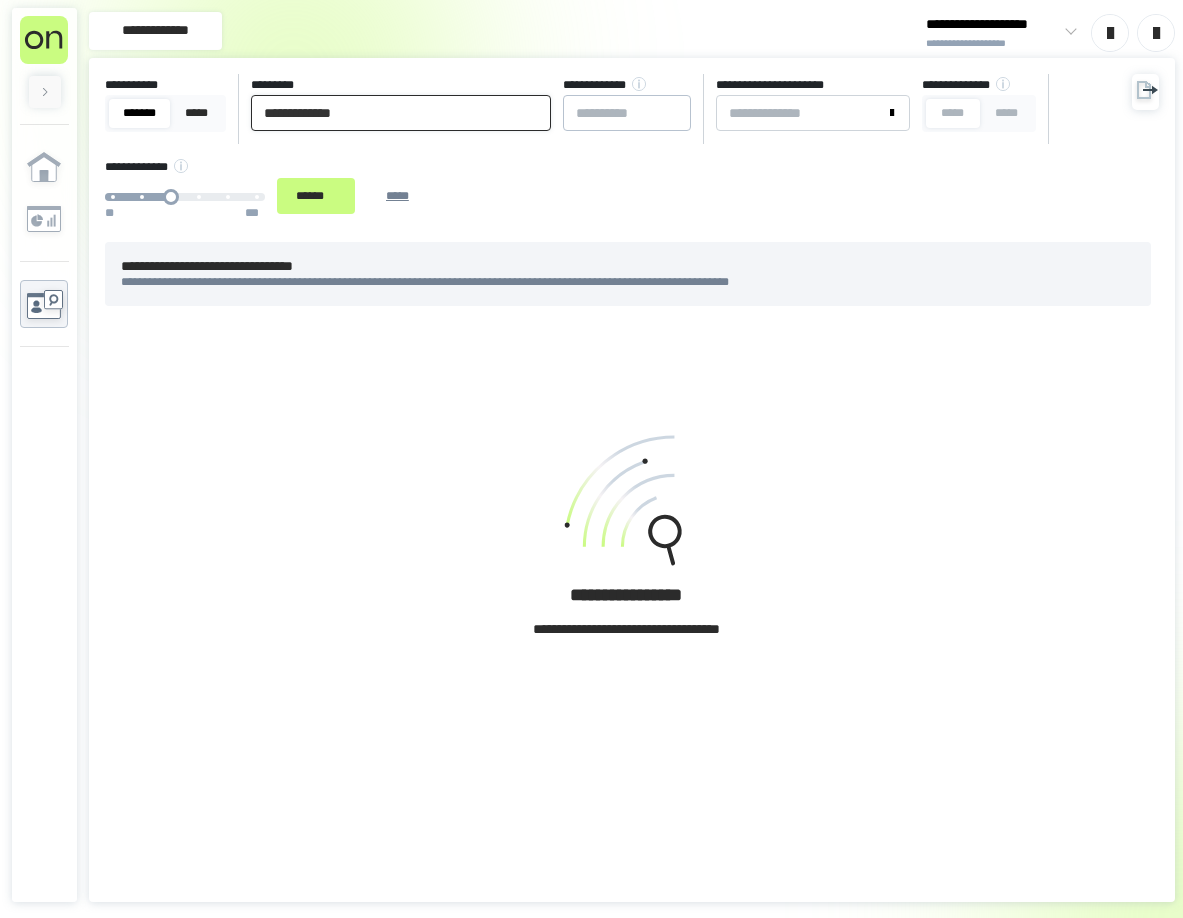drag, startPoint x: 407, startPoint y: 115, endPoint x: -1, endPoint y: 96, distance: 408.44217 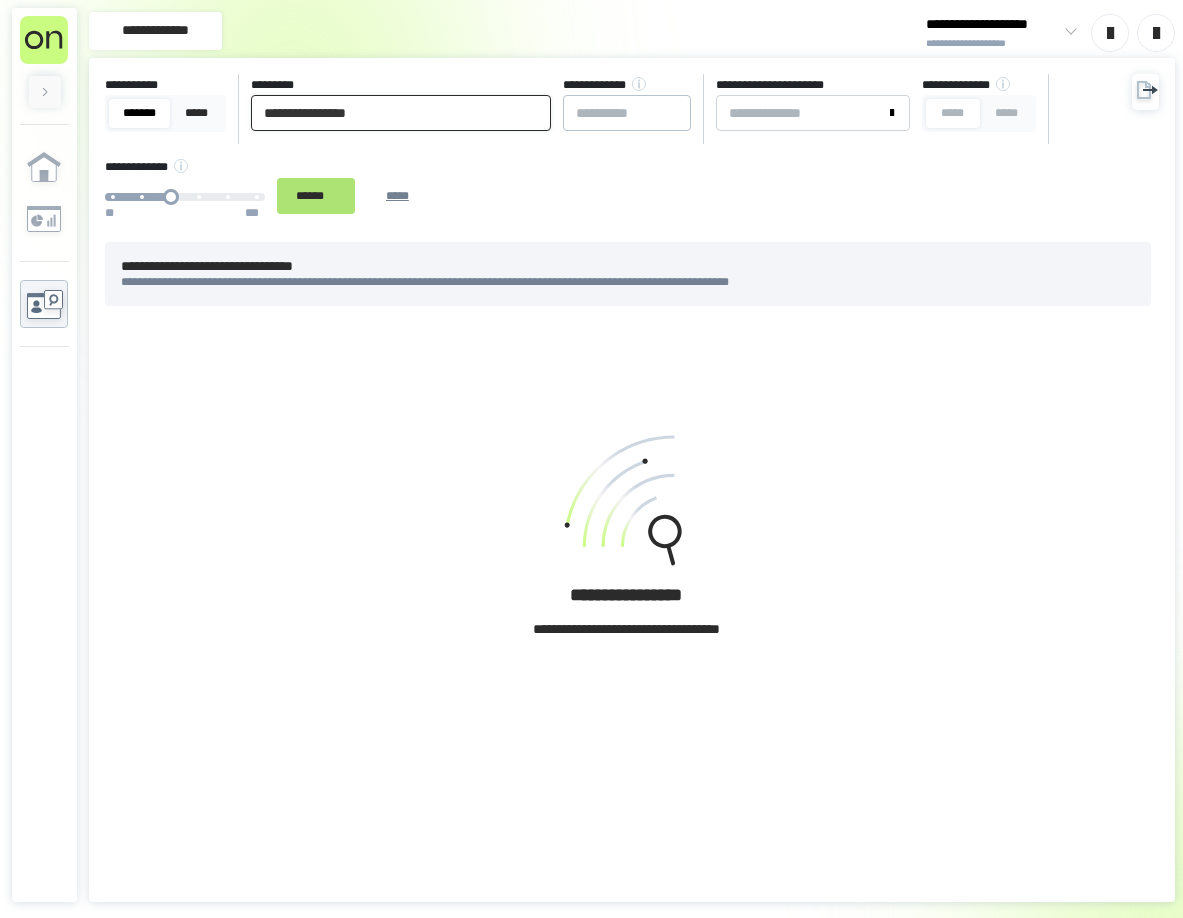 type on "**********" 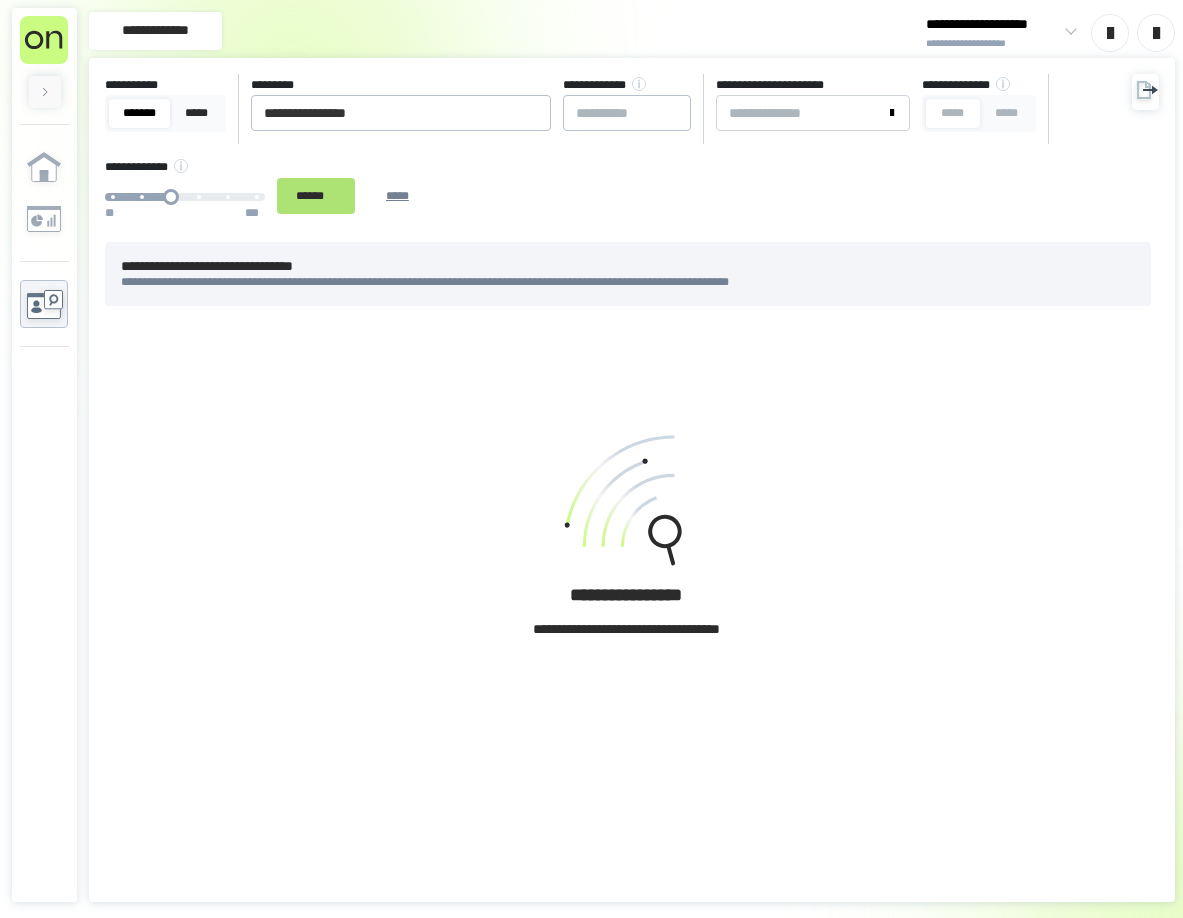 click on "******" at bounding box center [316, 196] 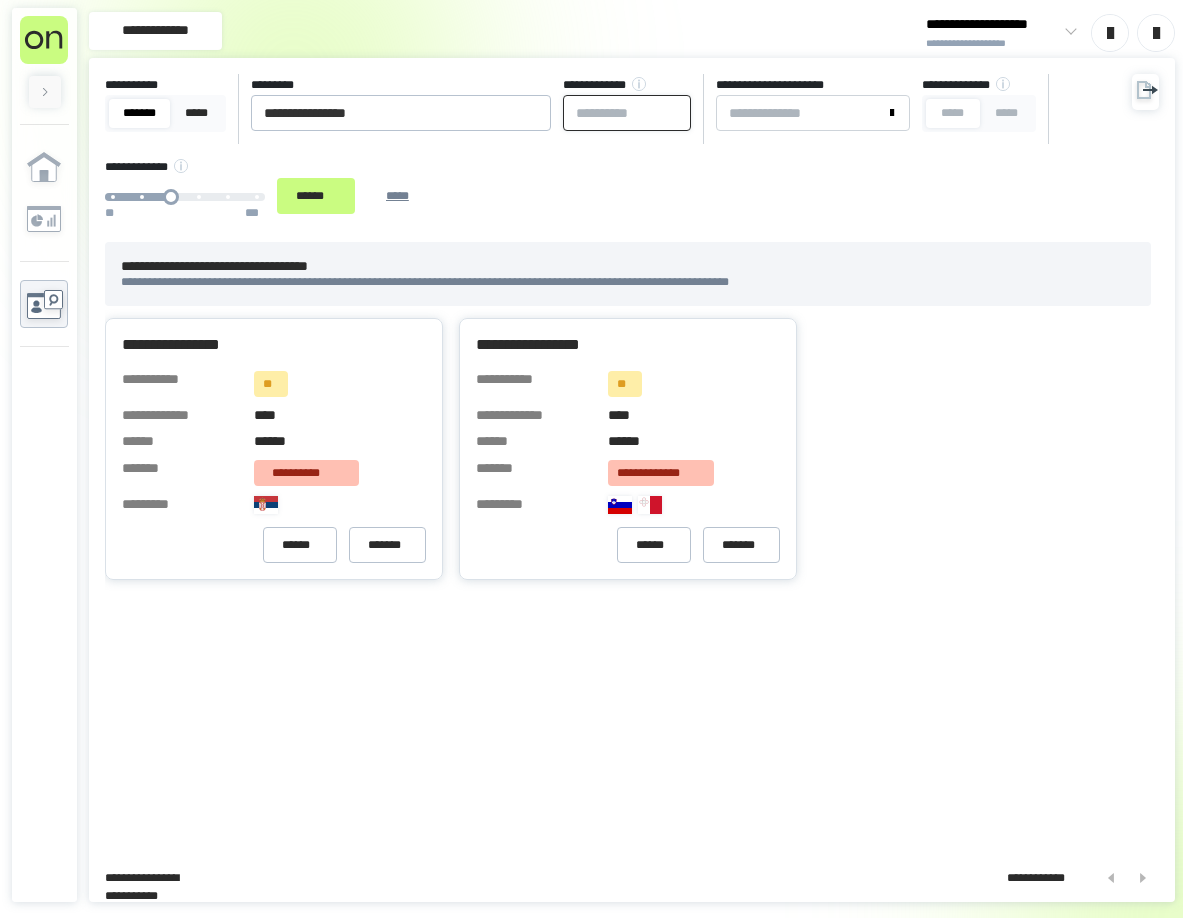 click at bounding box center (627, 113) 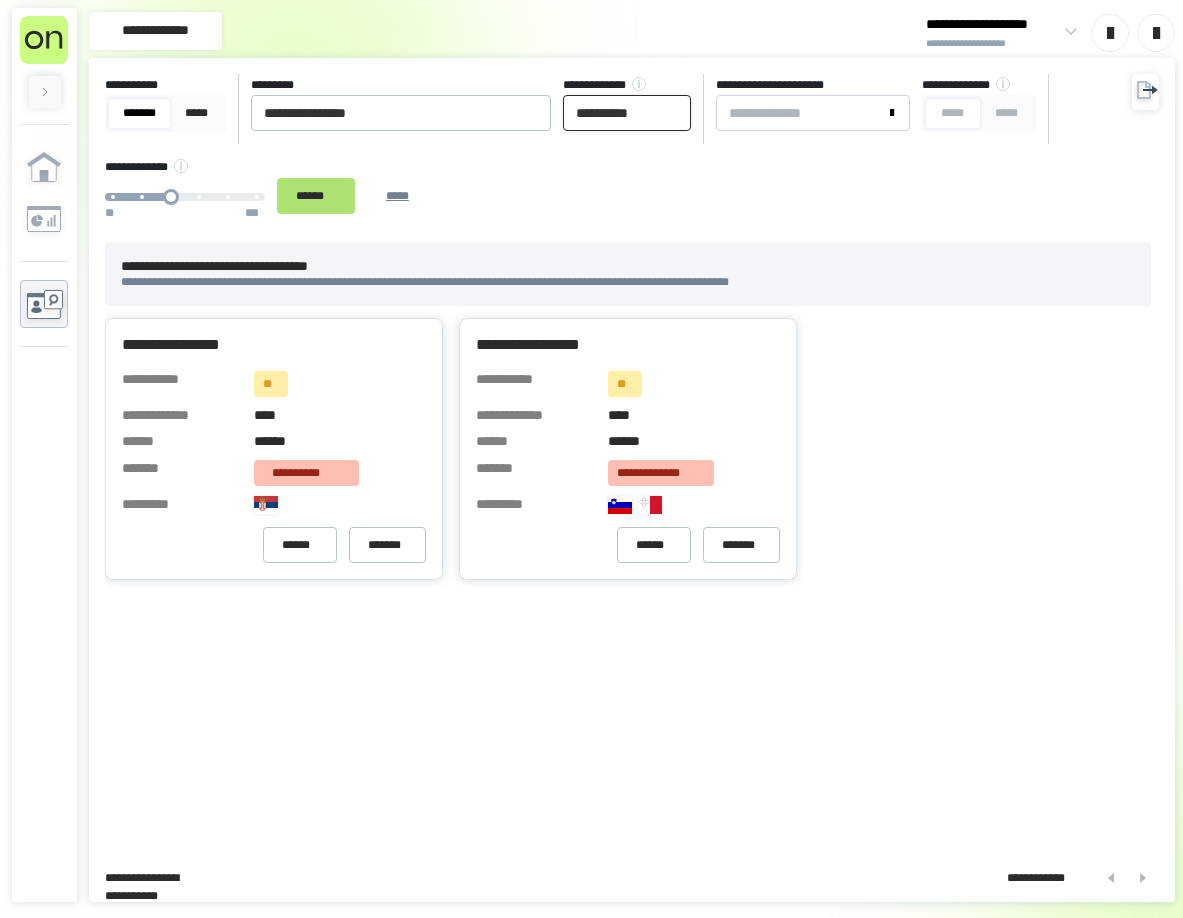 type on "**********" 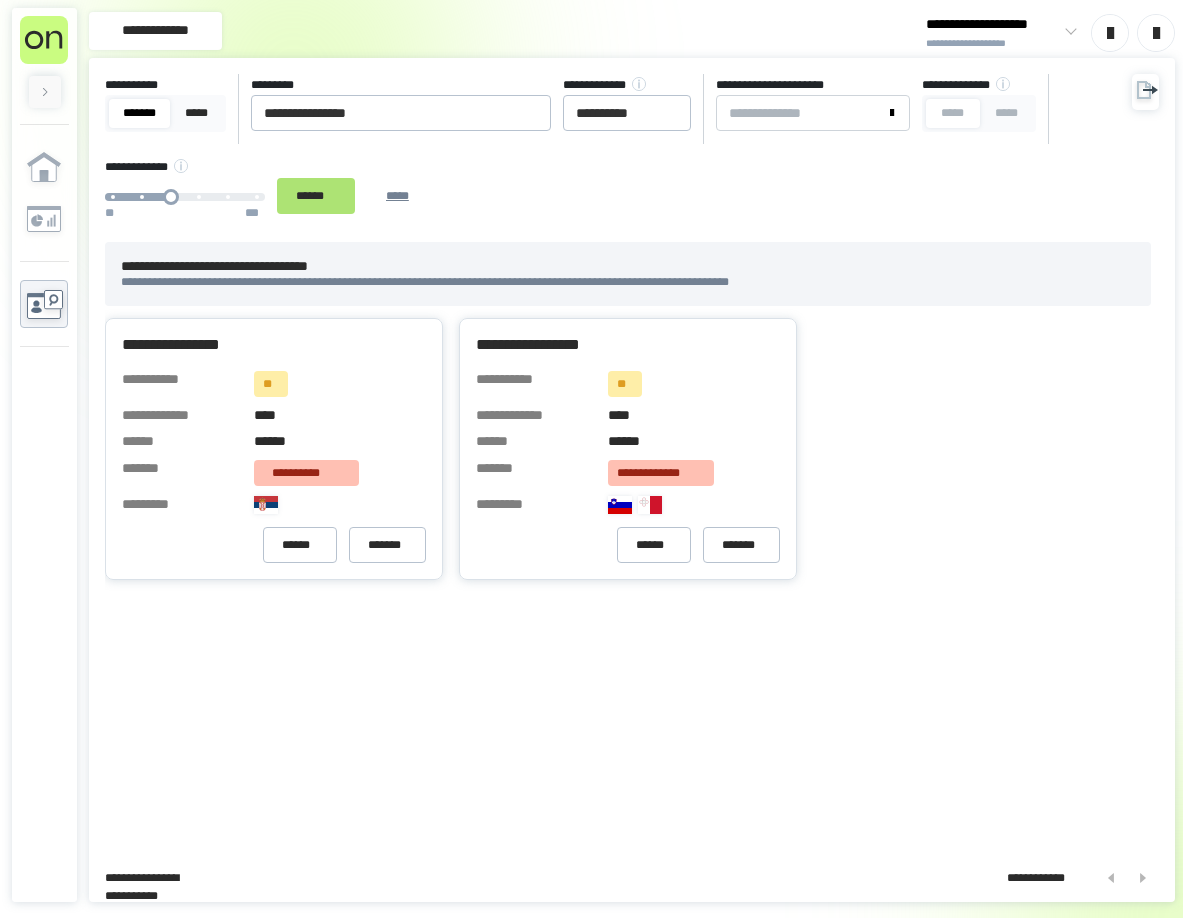click on "******" at bounding box center (316, 196) 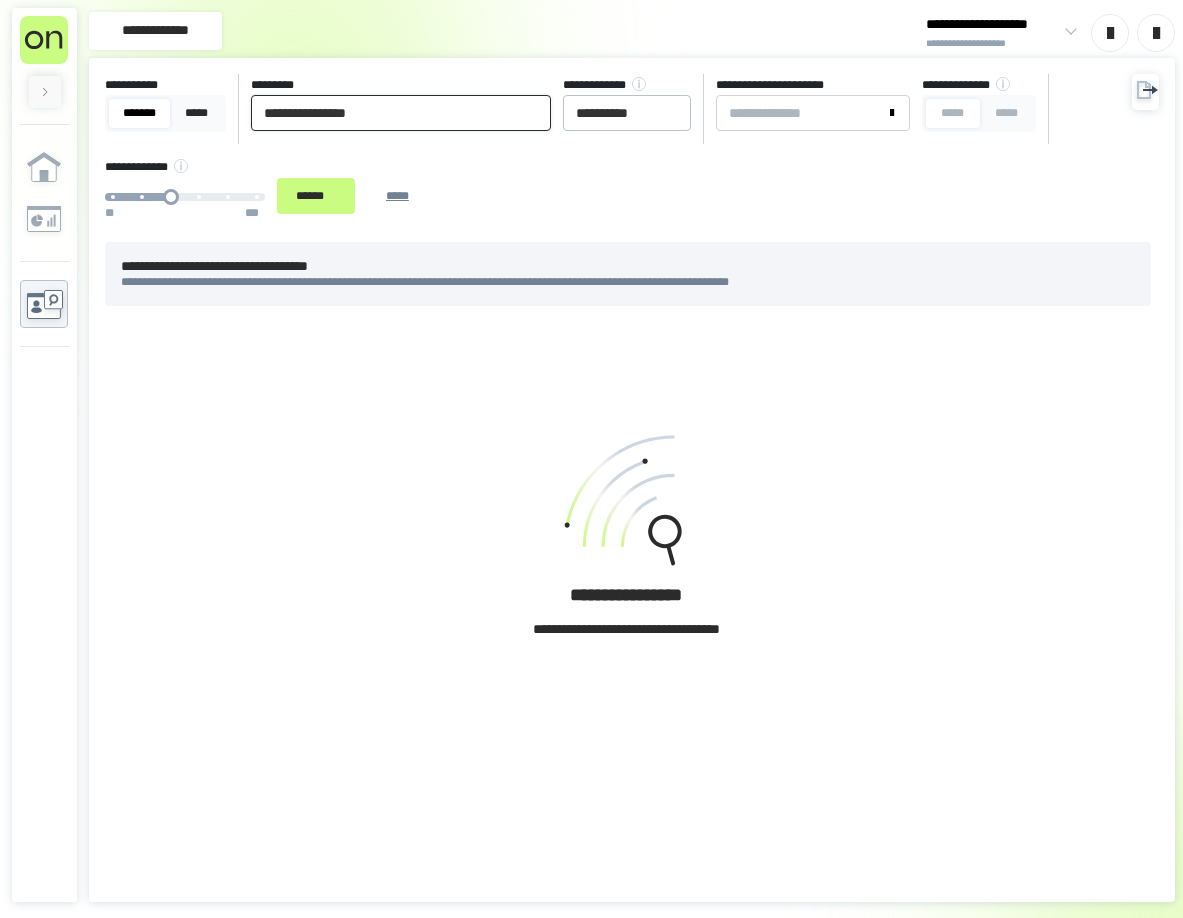 drag, startPoint x: 418, startPoint y: 116, endPoint x: 134, endPoint y: 118, distance: 284.00705 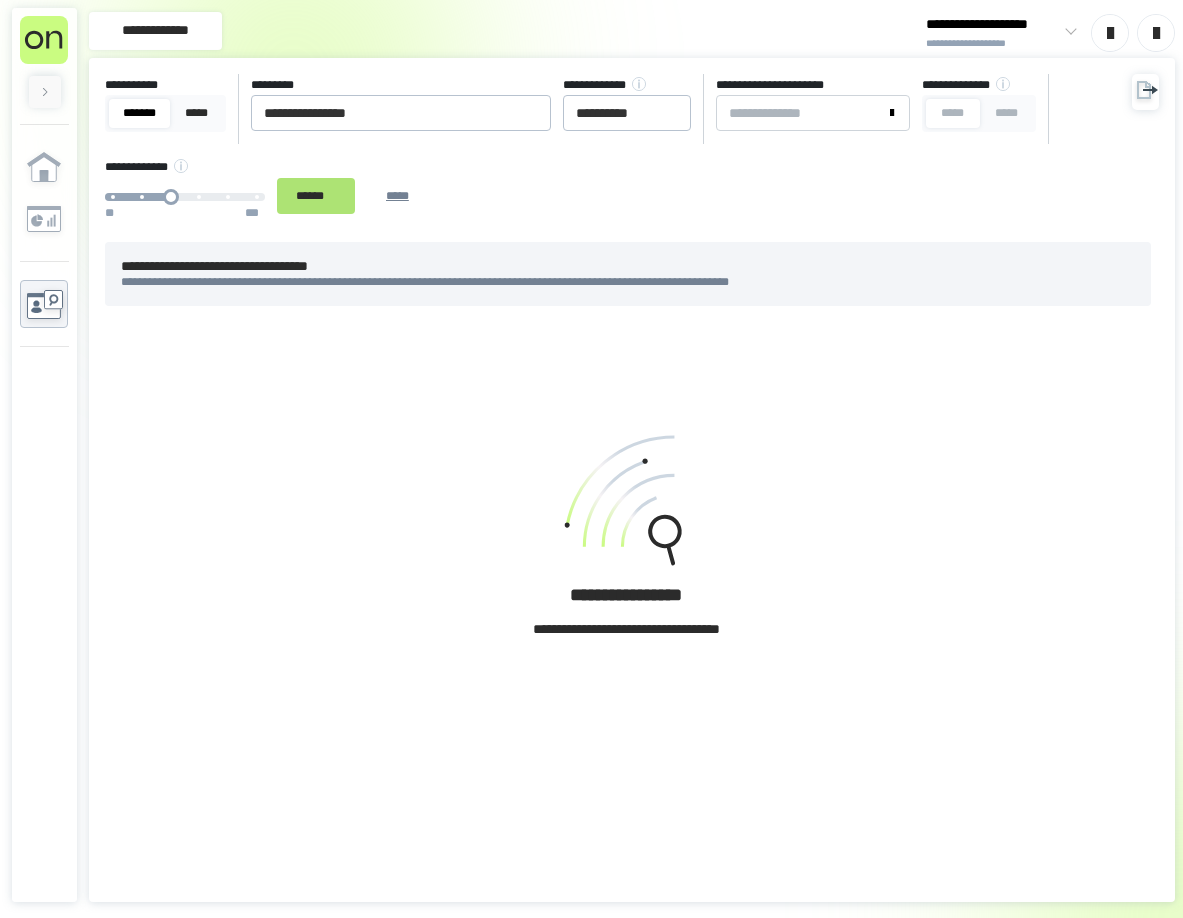 click on "******" at bounding box center [316, 196] 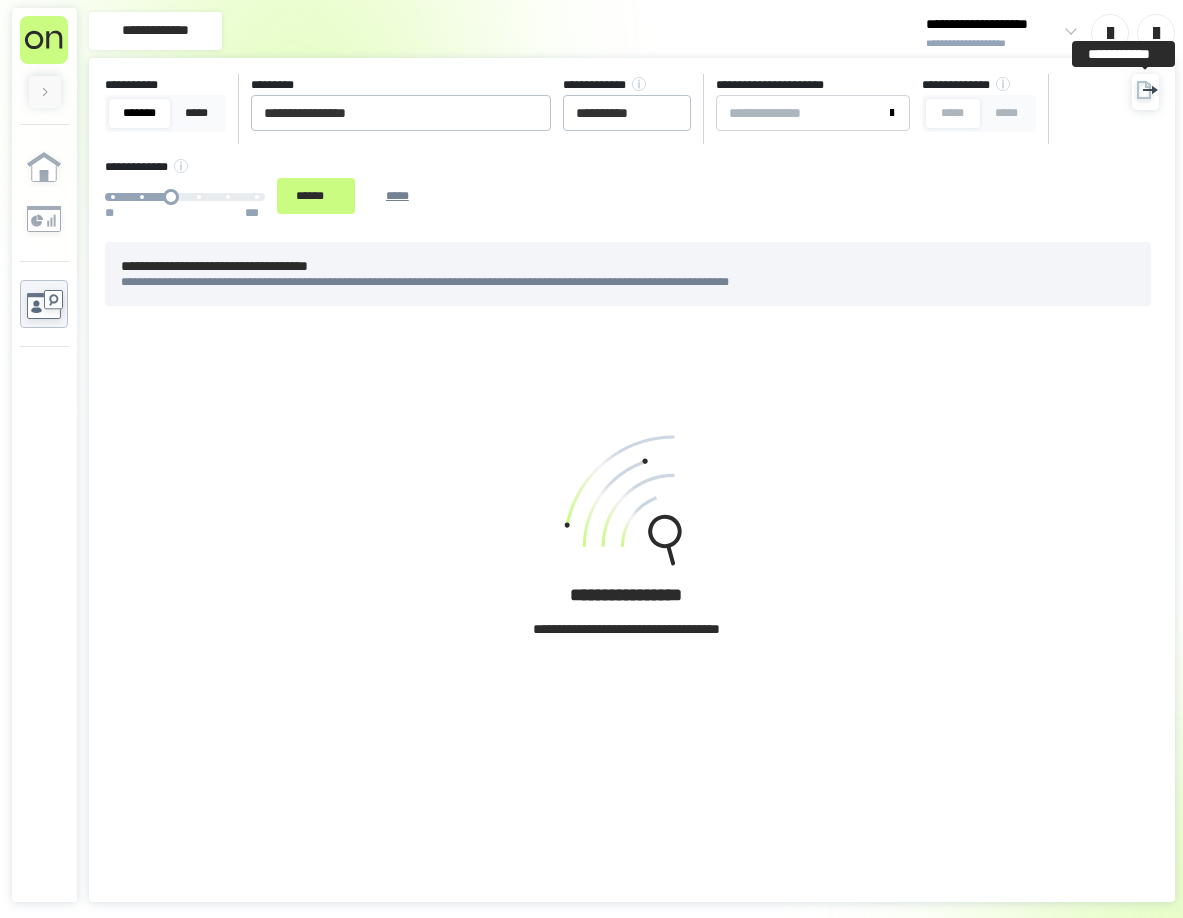 click 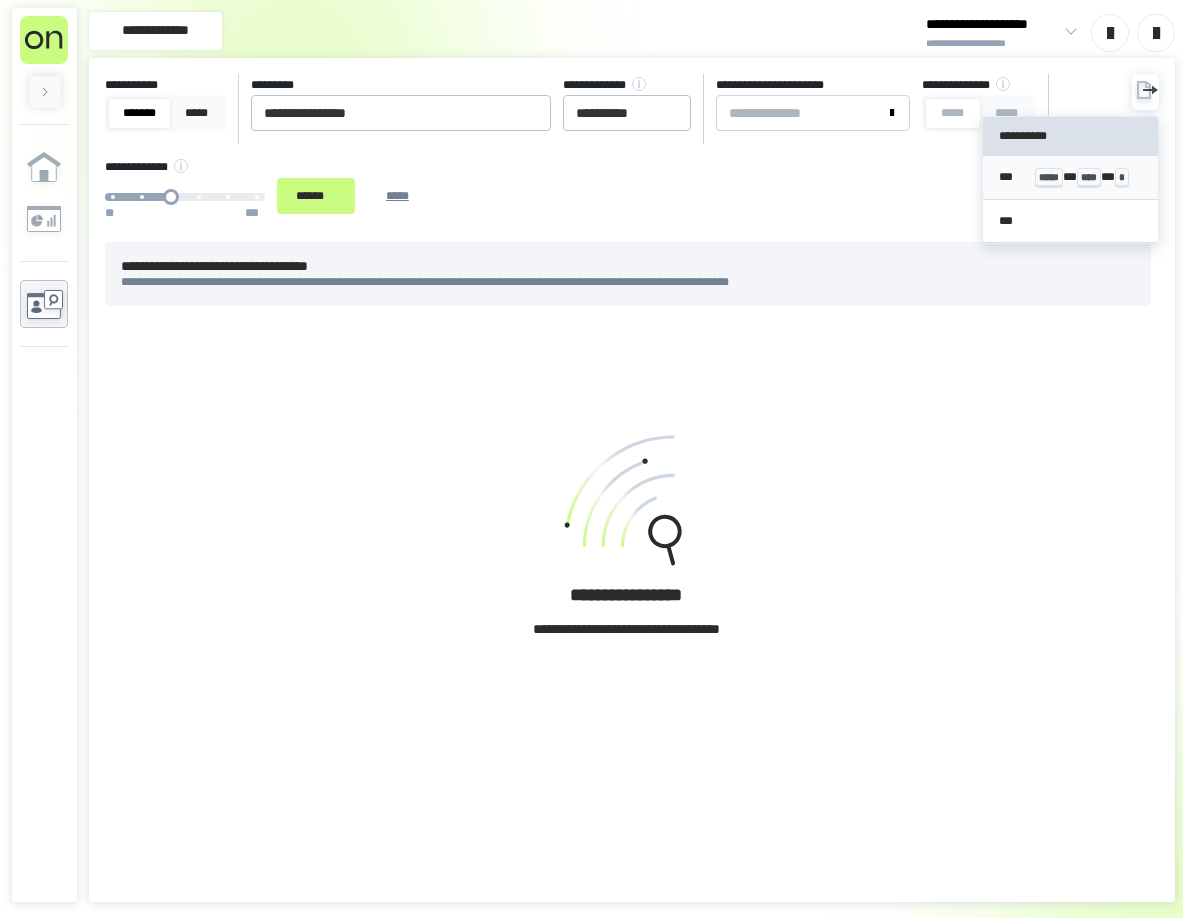 click on "*** ***** * **** *   *" at bounding box center (1070, 178) 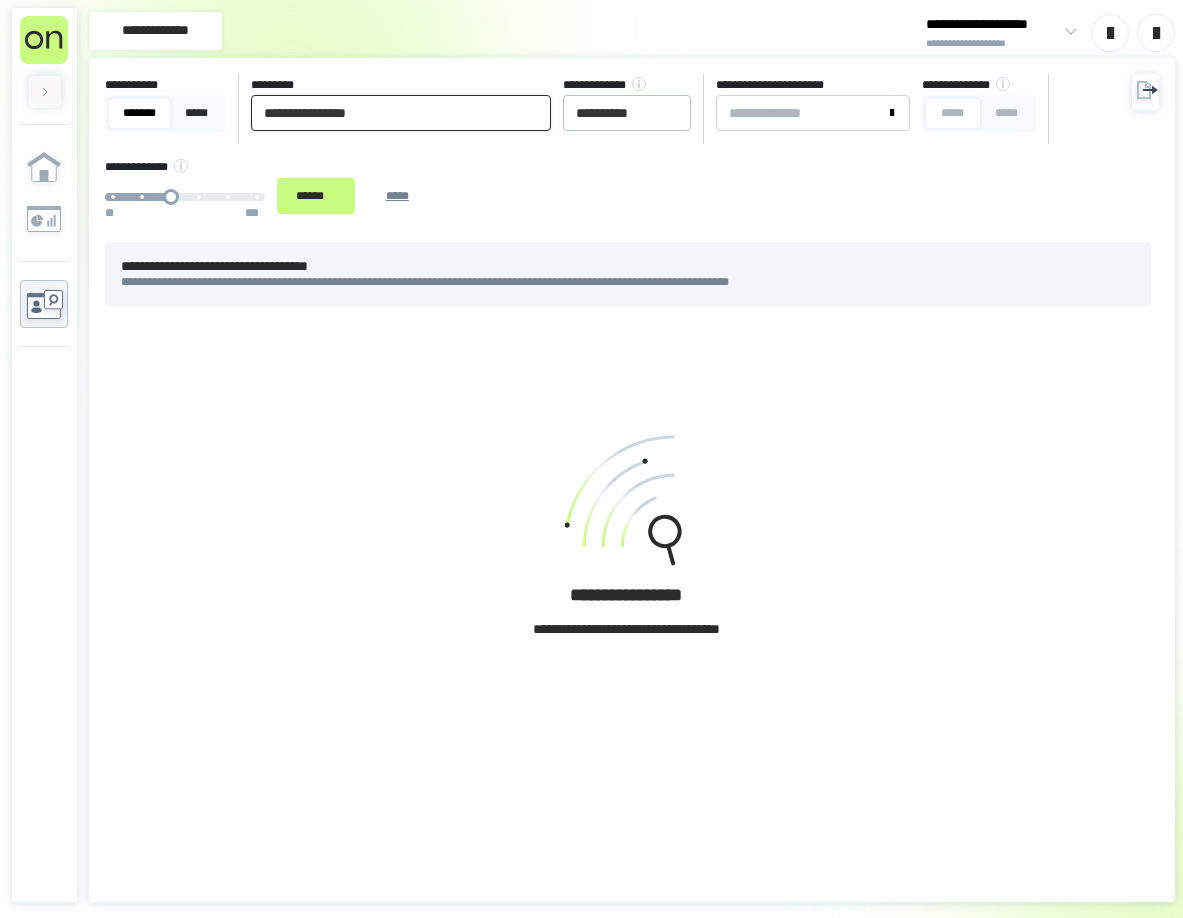 drag, startPoint x: 391, startPoint y: 108, endPoint x: 171, endPoint y: 121, distance: 220.38376 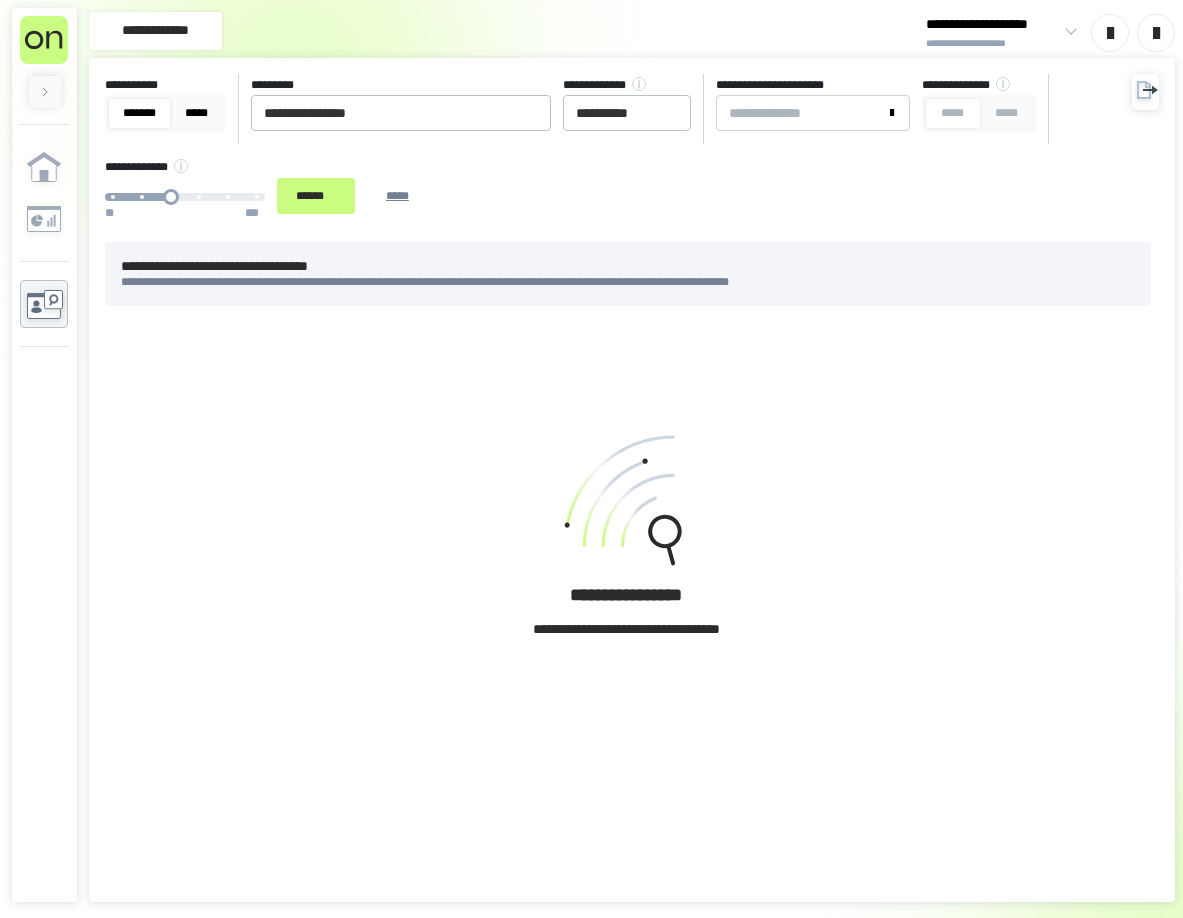 click on "*****" at bounding box center (196, 113) 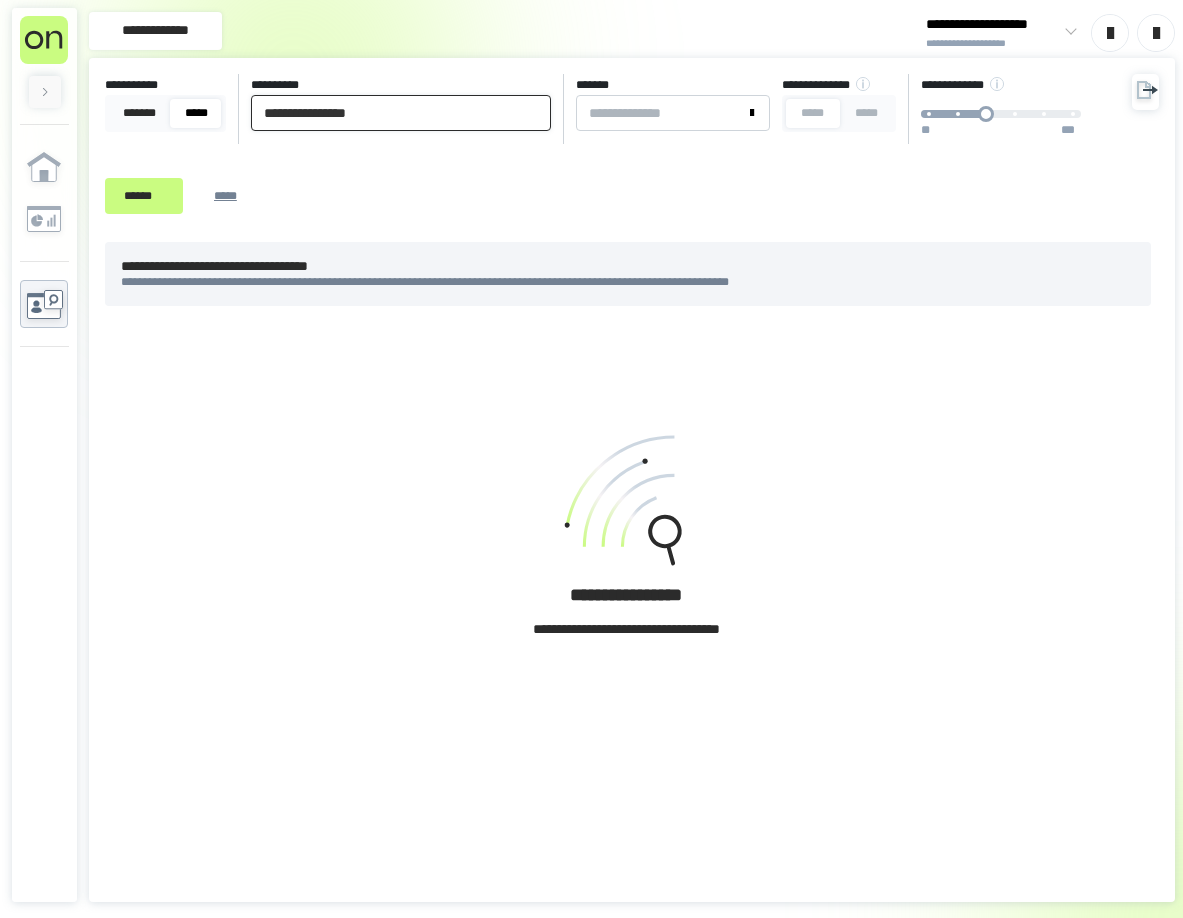 drag, startPoint x: 415, startPoint y: 100, endPoint x: 122, endPoint y: 123, distance: 293.90134 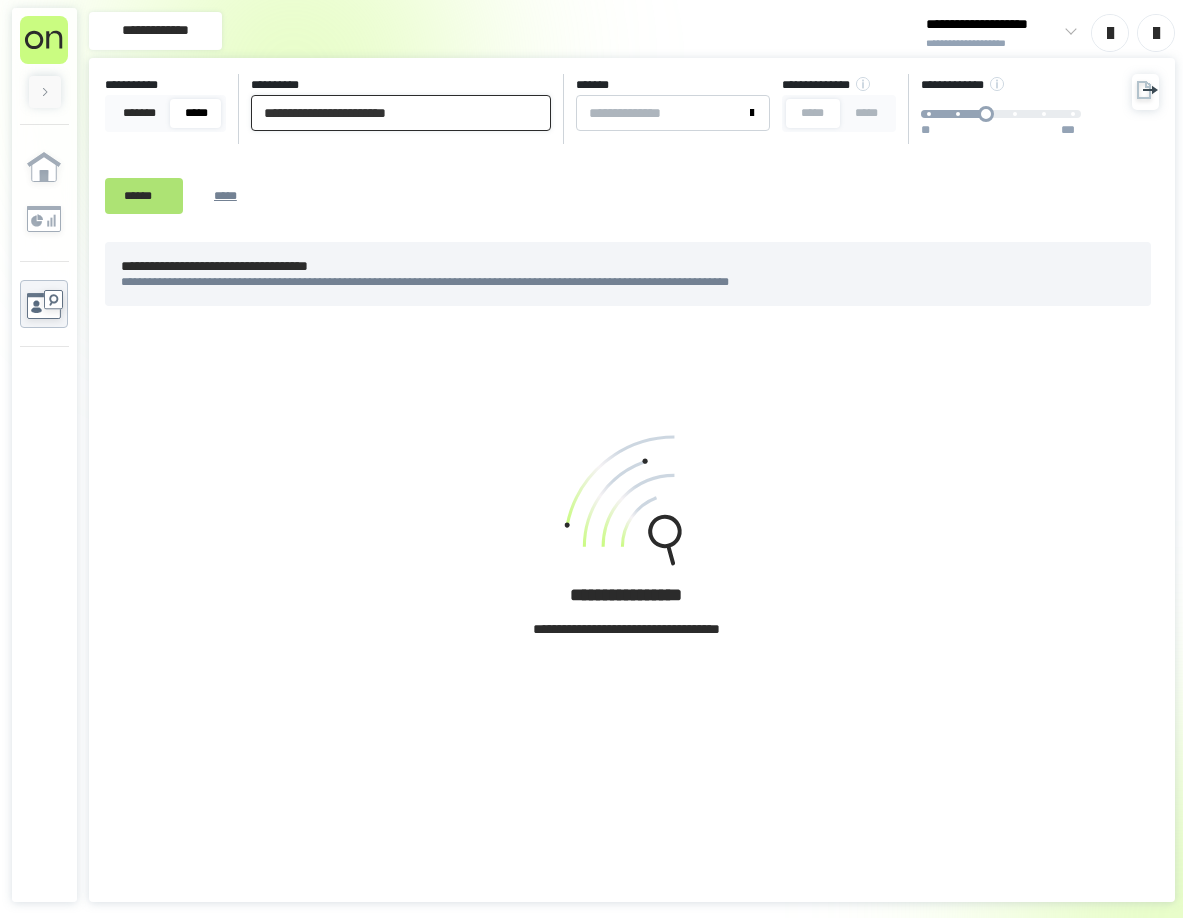 type on "**********" 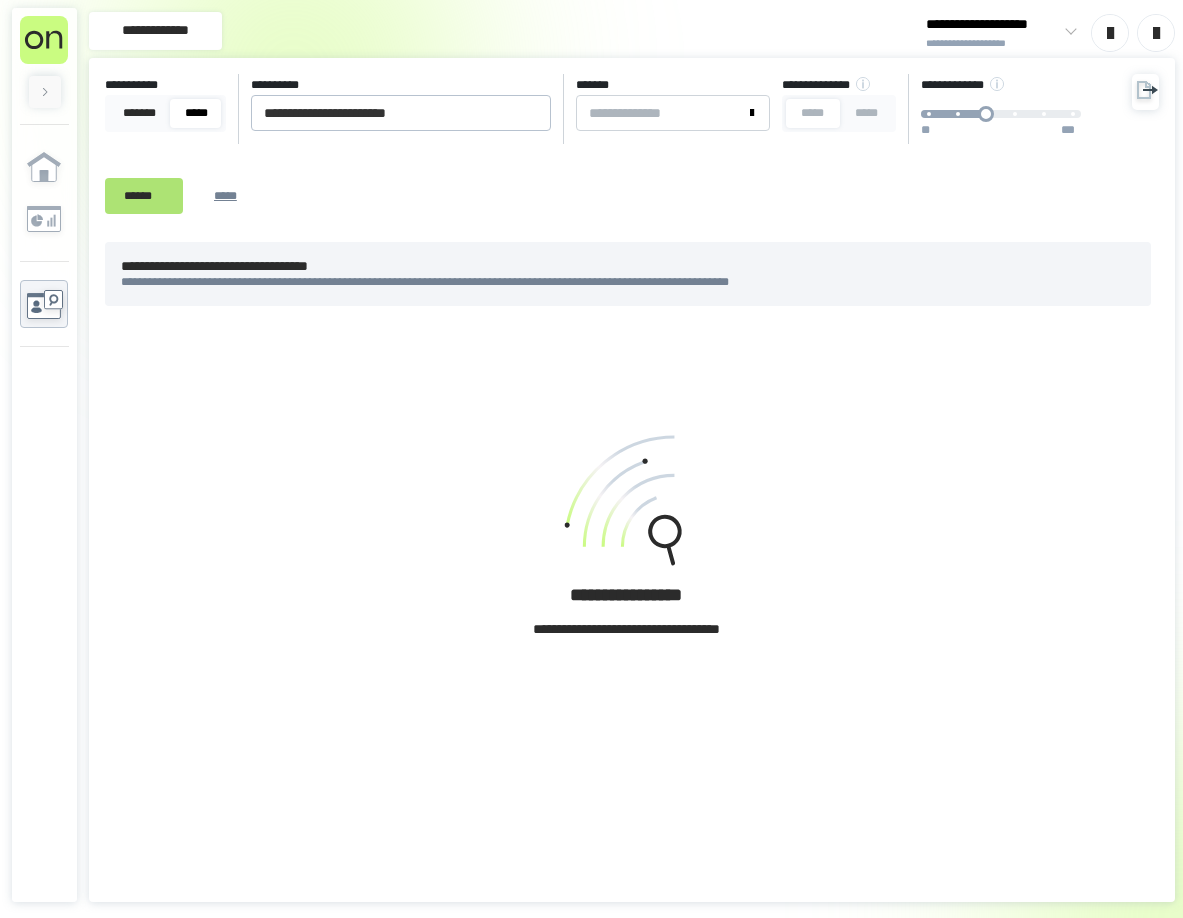 click on "******" at bounding box center (144, 196) 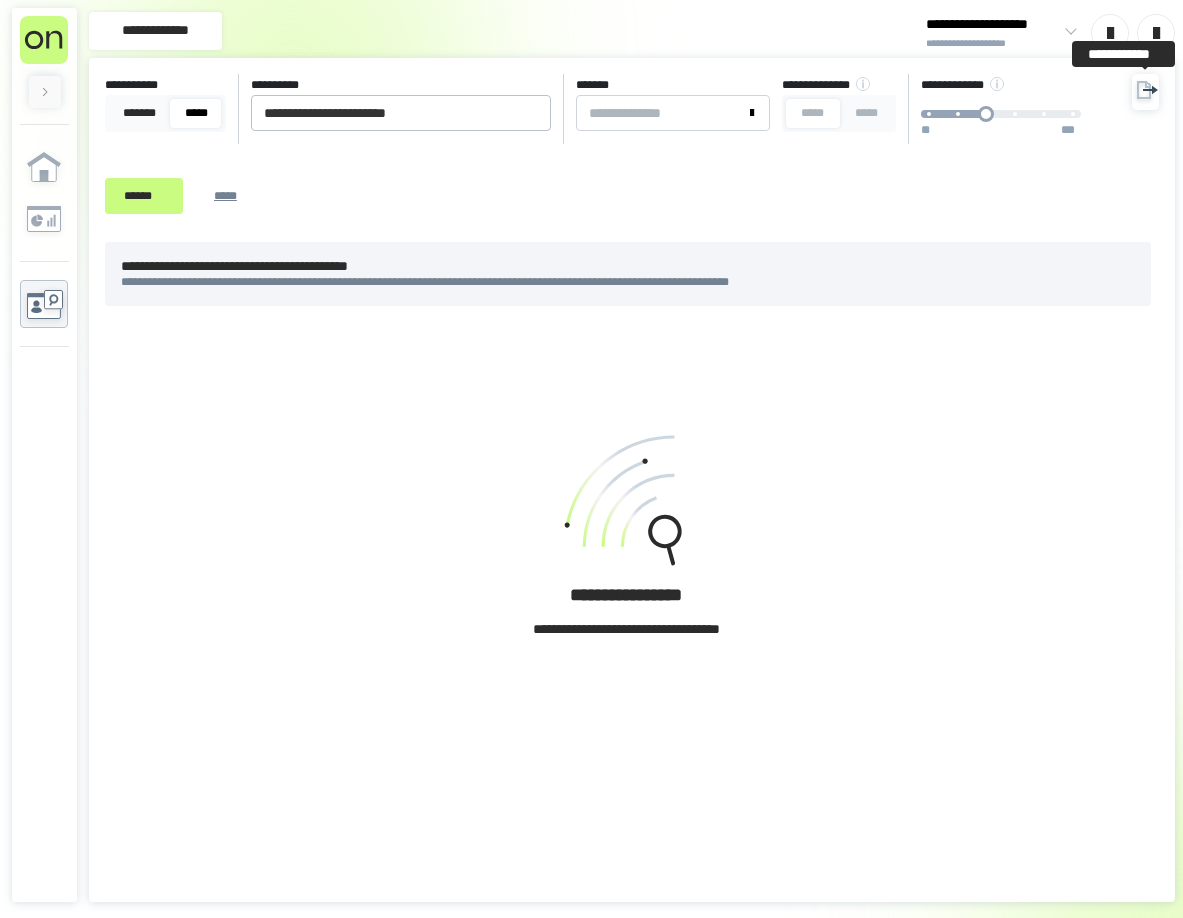 click 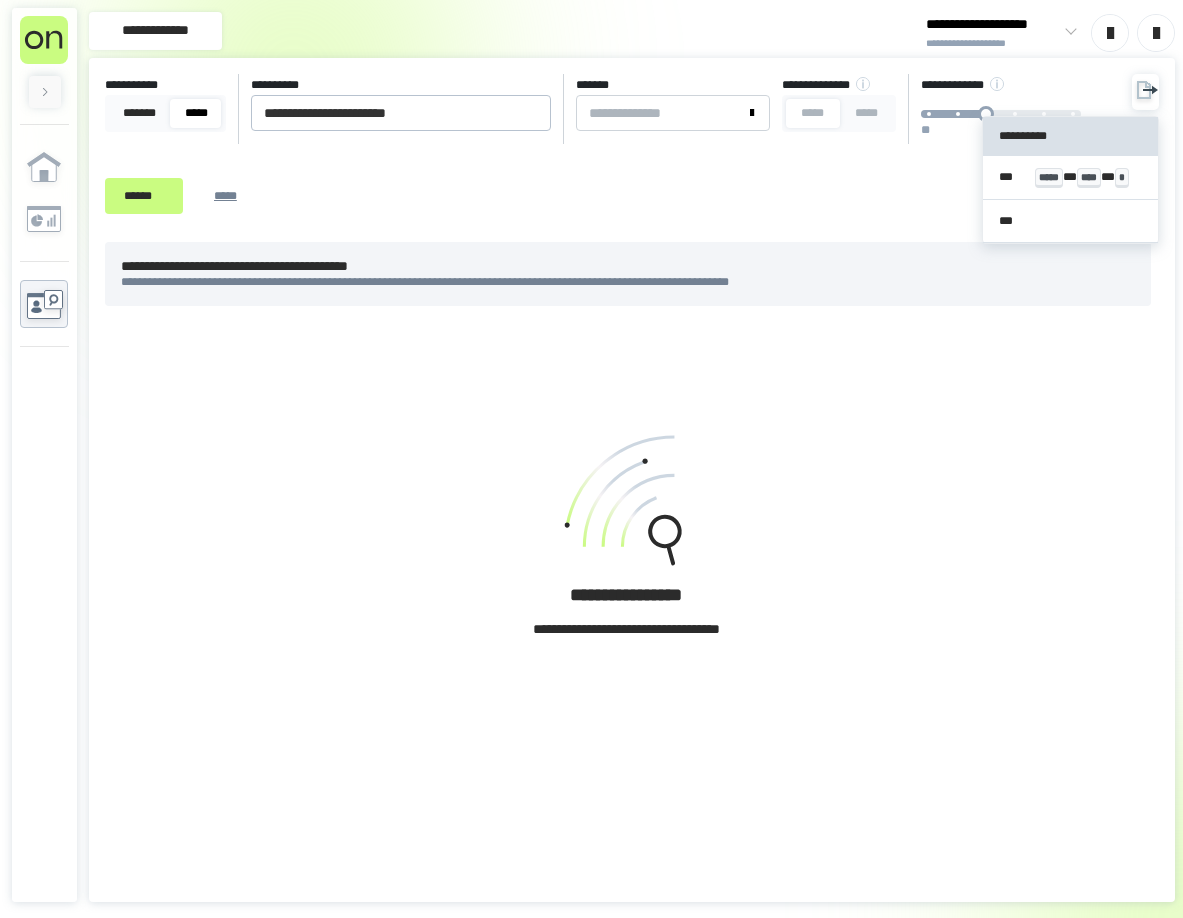 click on "*** ***** * **** *   *" at bounding box center (1070, 177) 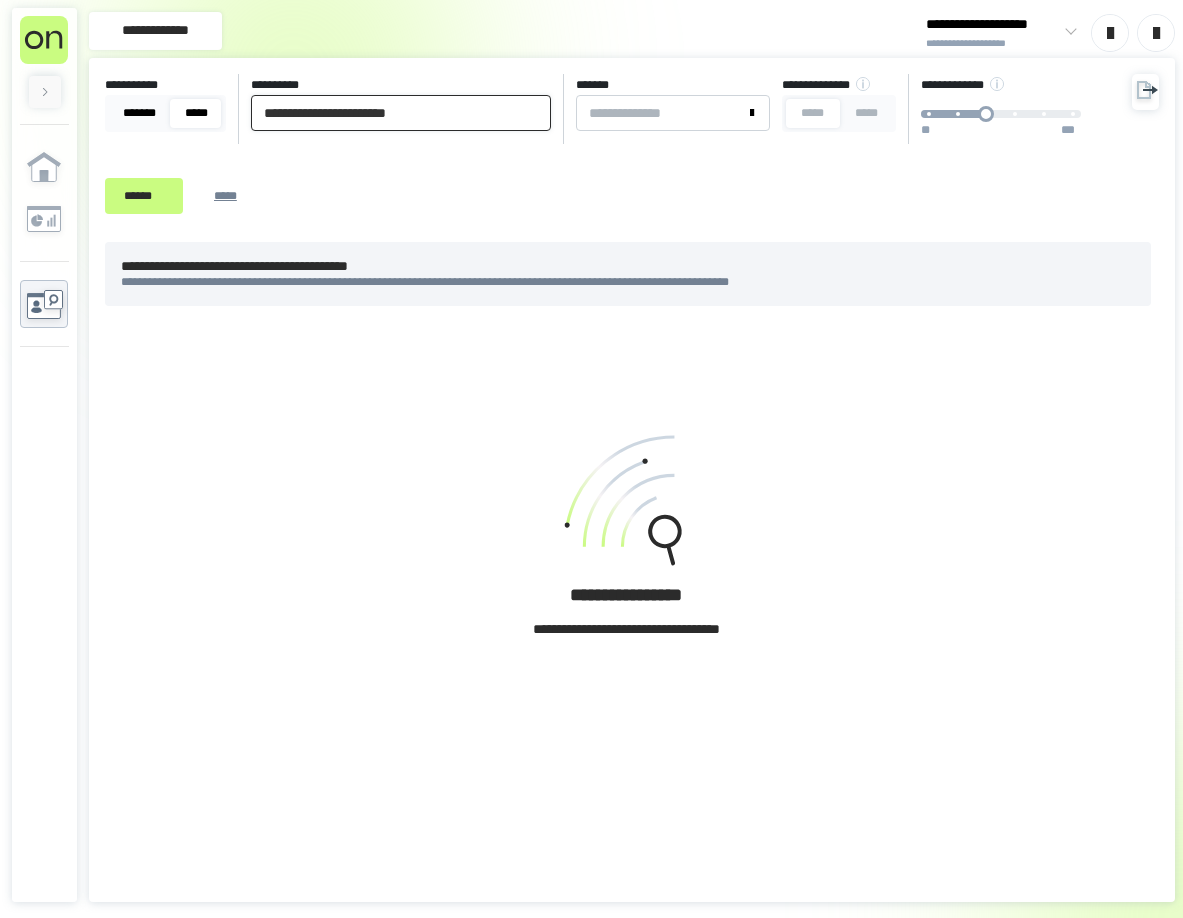 drag, startPoint x: 464, startPoint y: 110, endPoint x: 161, endPoint y: 102, distance: 303.1056 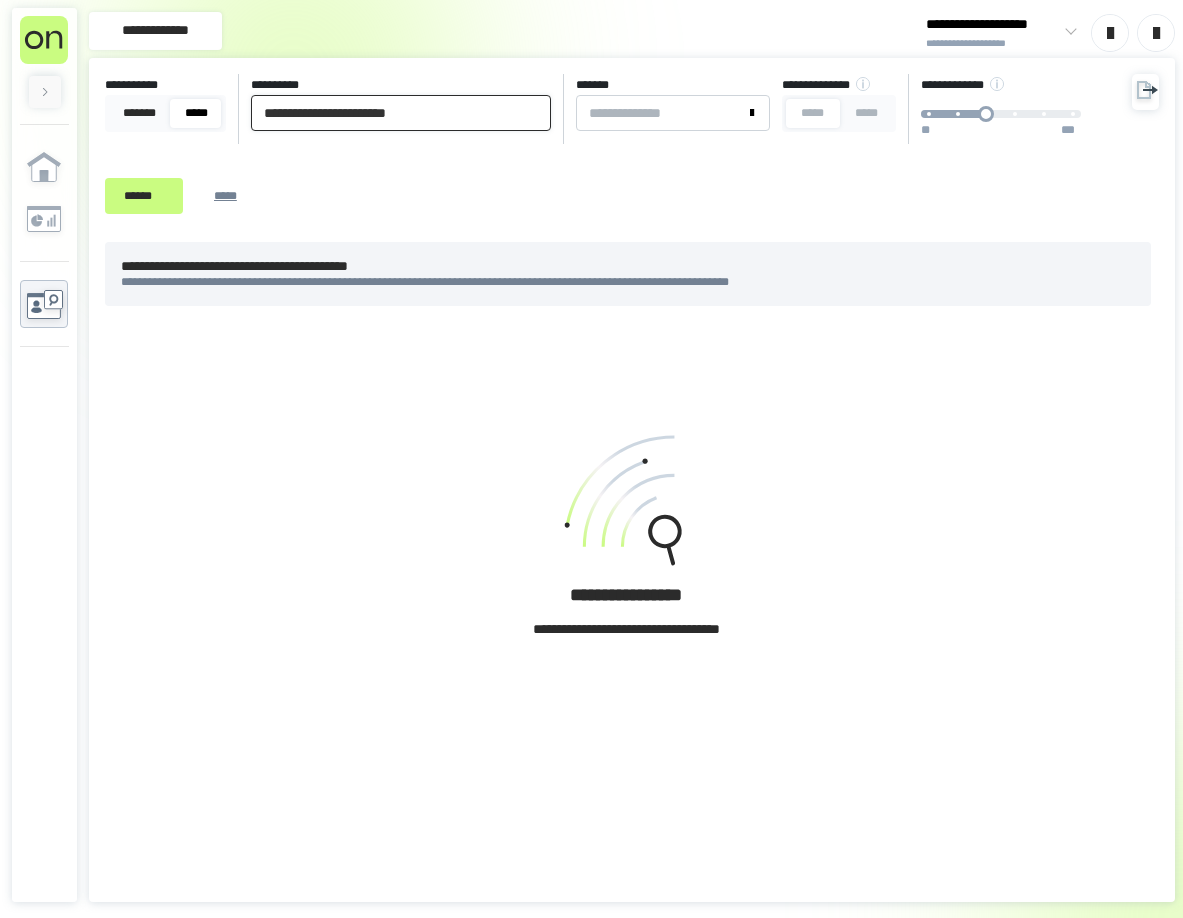 click on "**********" at bounding box center [401, 113] 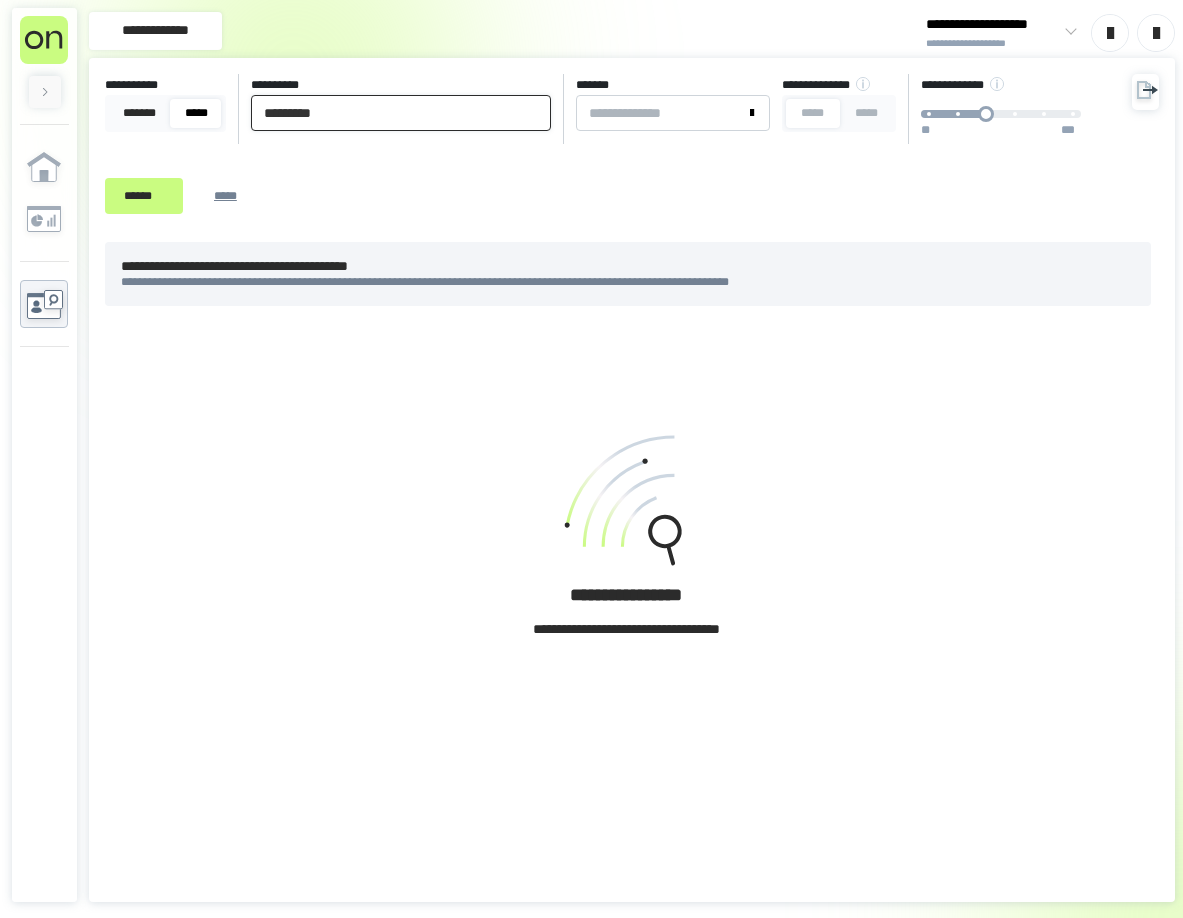 type on "*********" 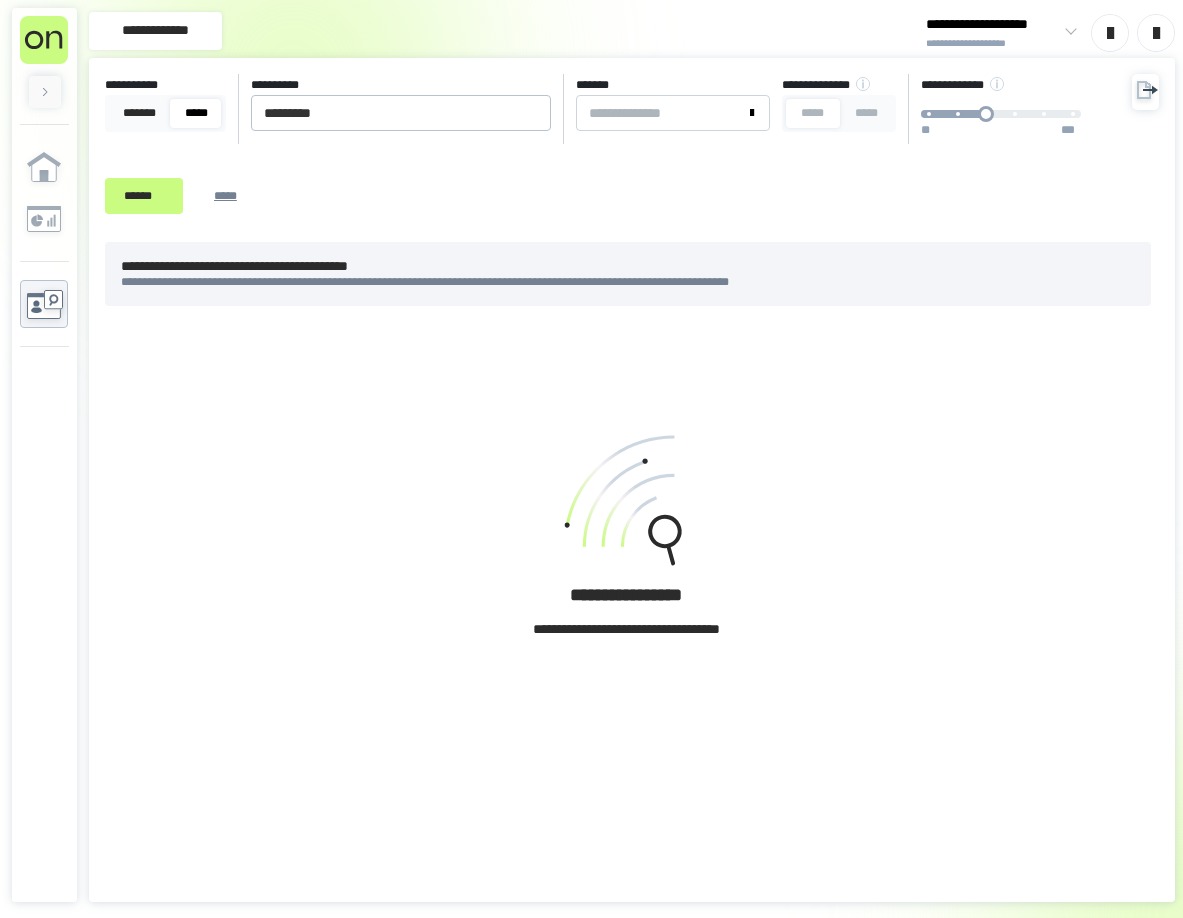 click on "******" at bounding box center [144, 196] 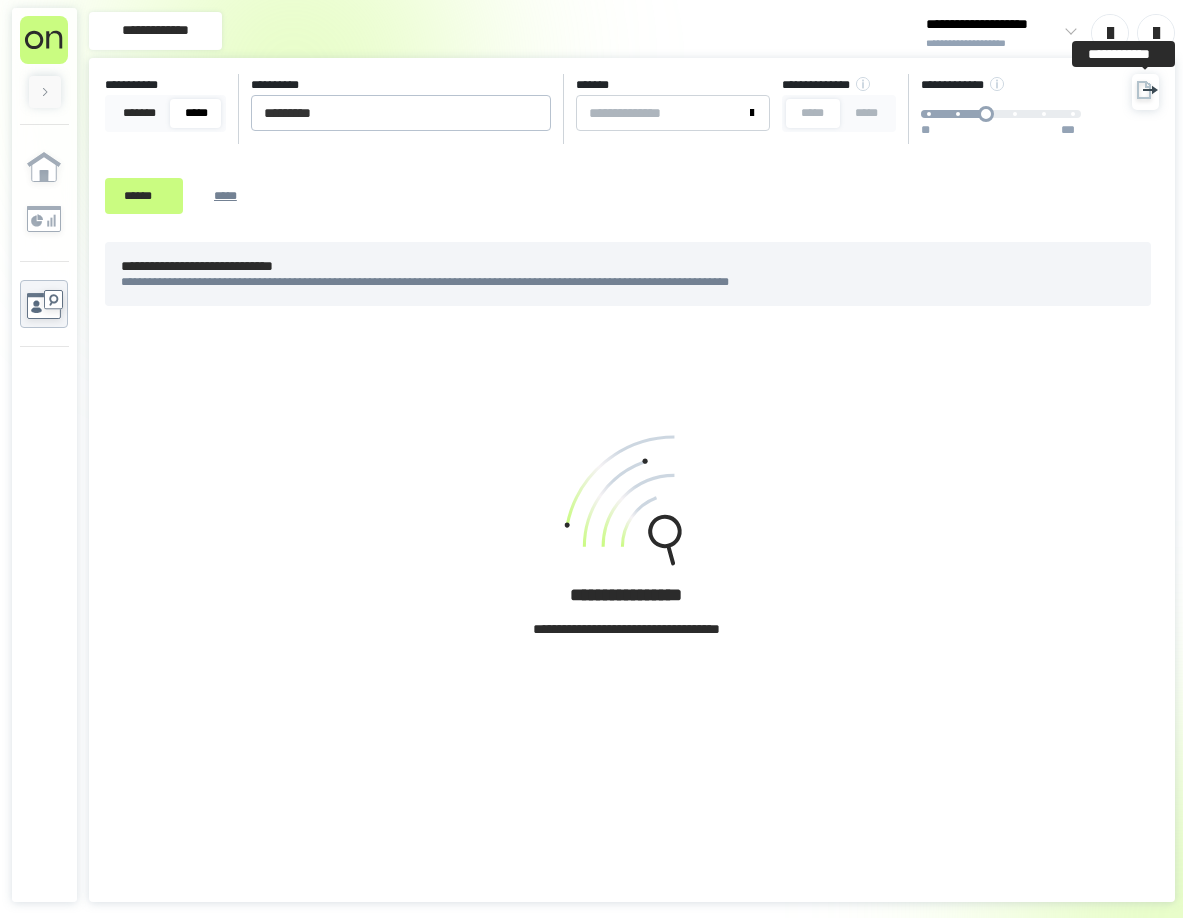 click 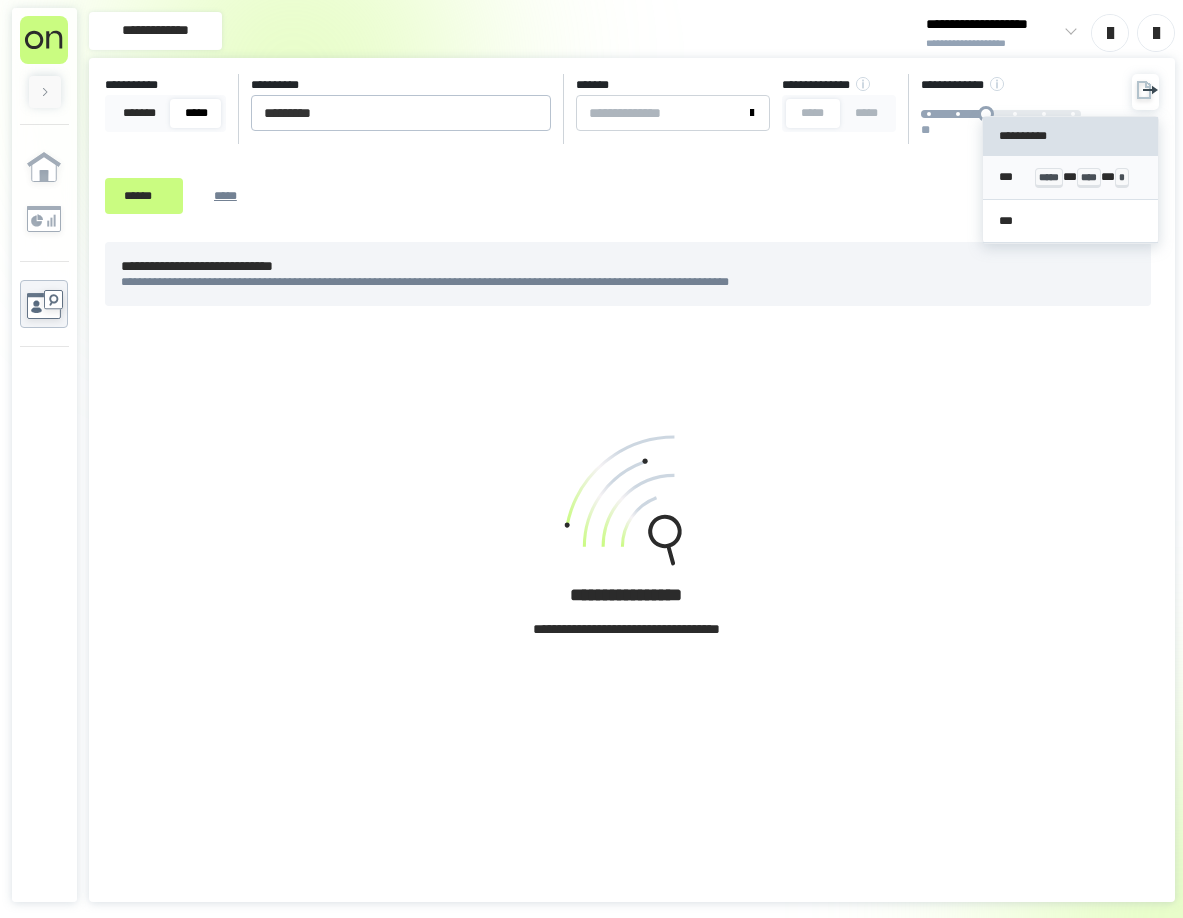 click on "*** ***** * **** *   *" at bounding box center (1070, 177) 